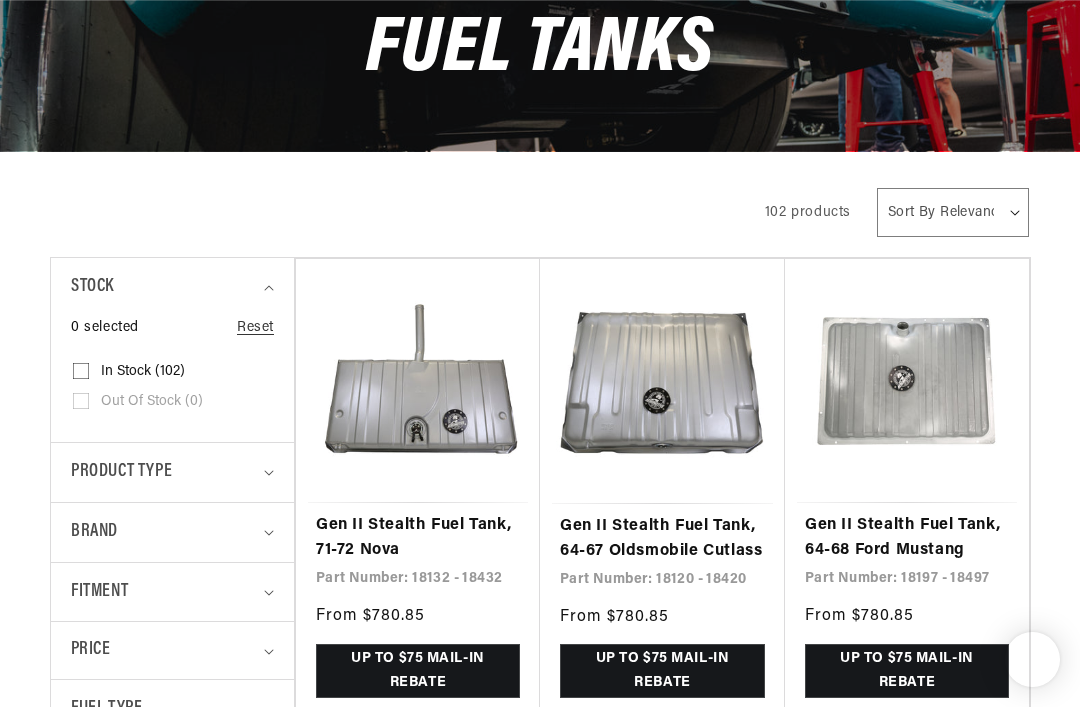 scroll, scrollTop: 882, scrollLeft: 0, axis: vertical 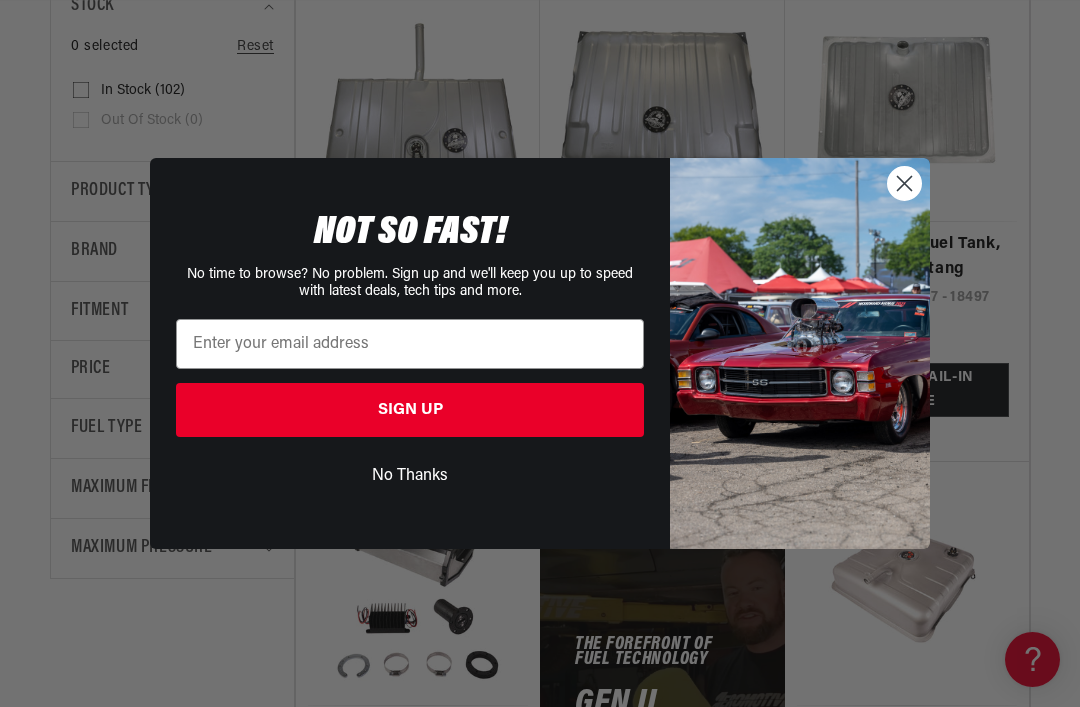 click 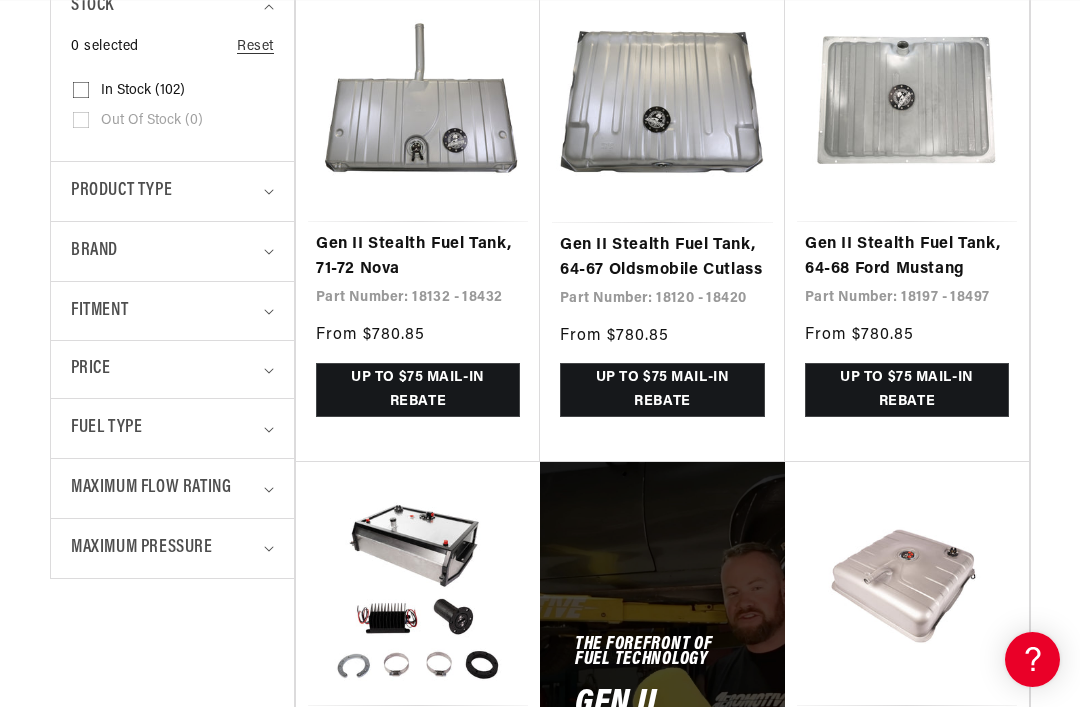 scroll, scrollTop: 0, scrollLeft: 0, axis: both 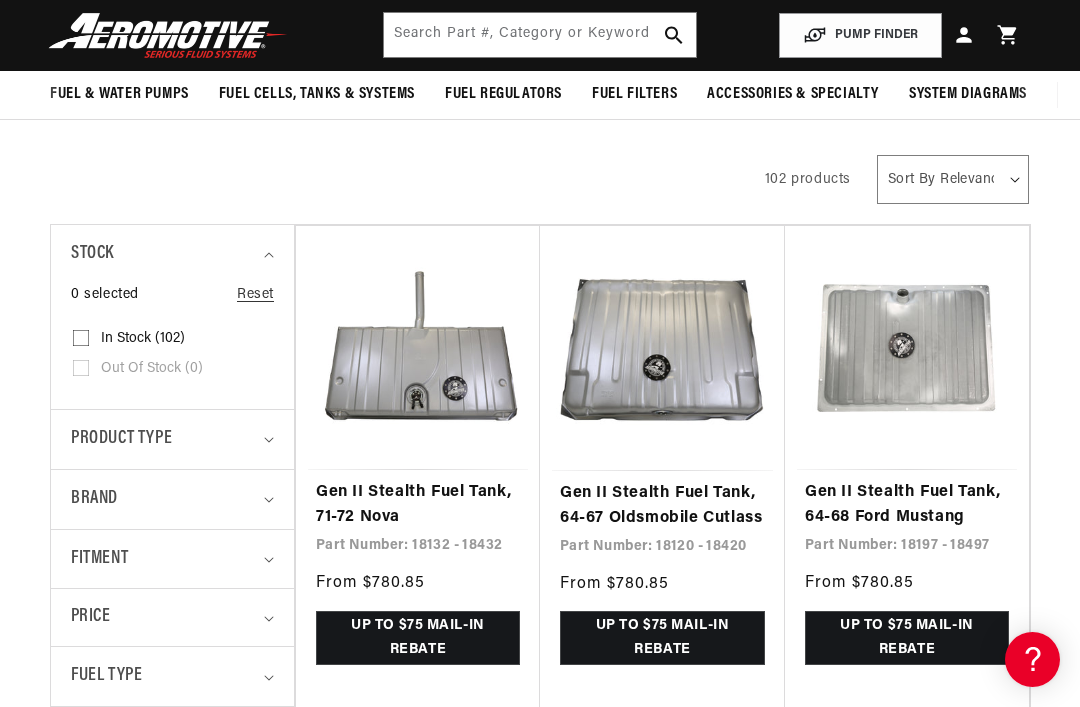 click on "Product type" at bounding box center [121, 439] 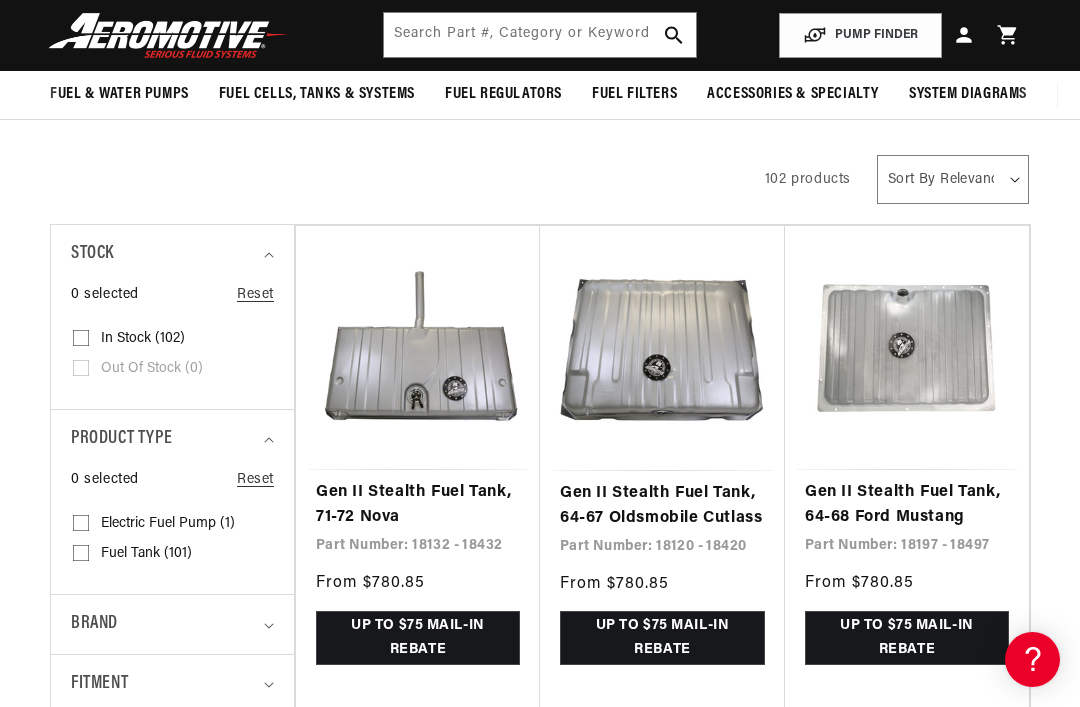 scroll, scrollTop: 0, scrollLeft: 791, axis: horizontal 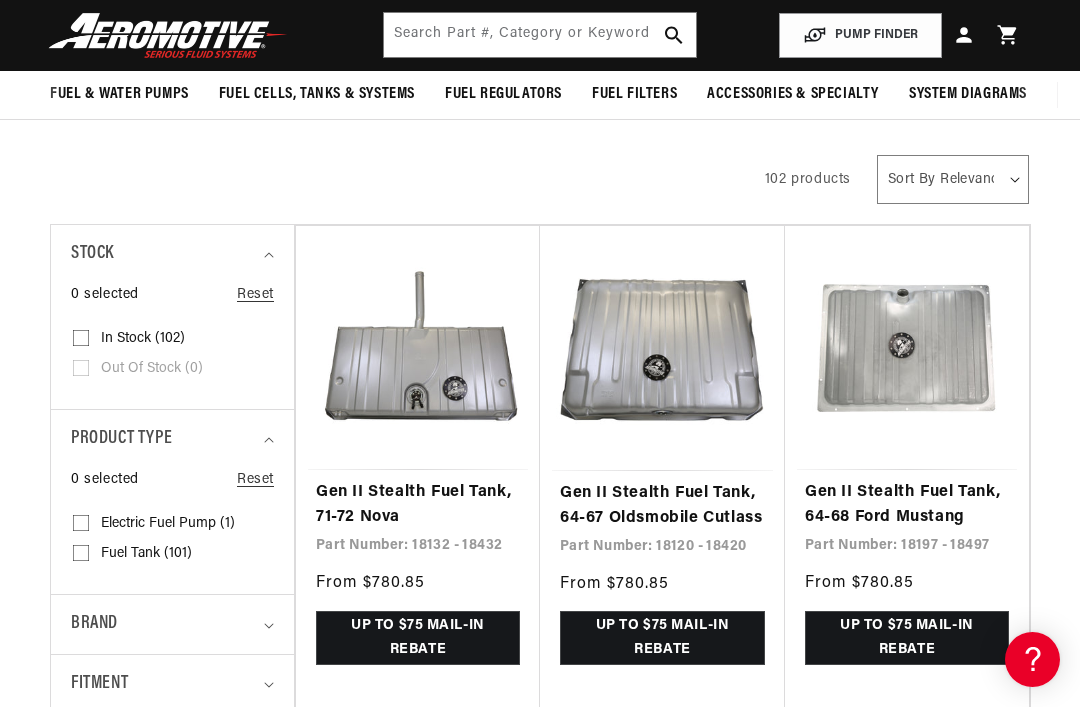click on "Product type" at bounding box center [121, 439] 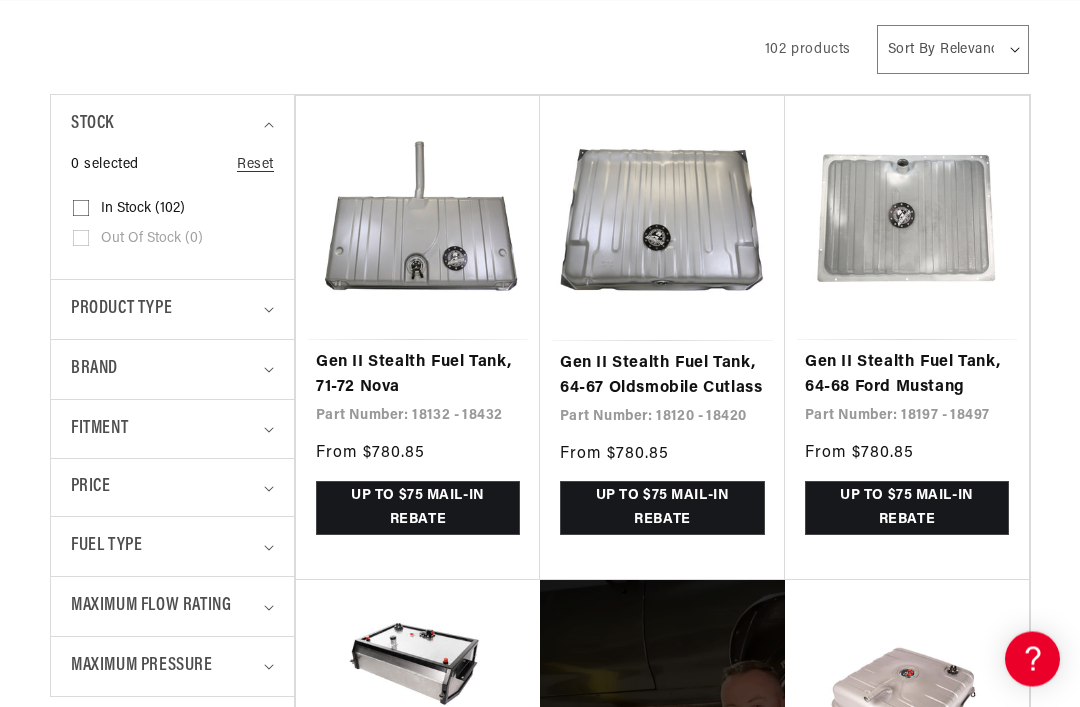 scroll, scrollTop: 421, scrollLeft: 0, axis: vertical 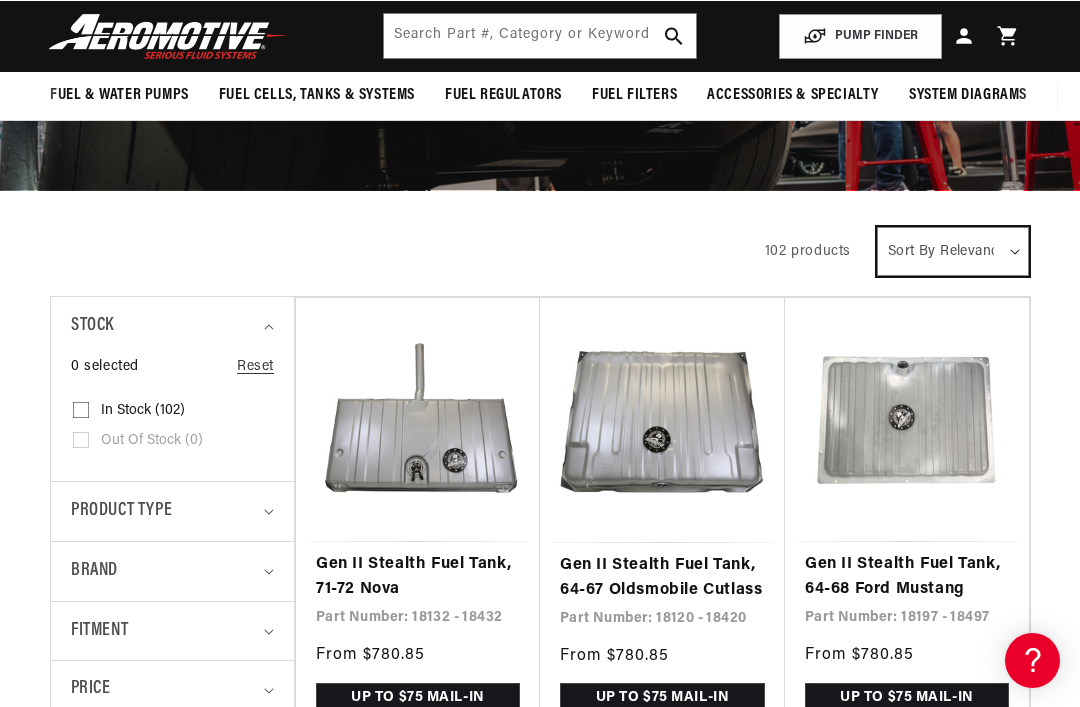 click on "Sort By
Relevance
Sort By
Price, Low to High
Sort By
Price, High to Low" at bounding box center (953, 250) 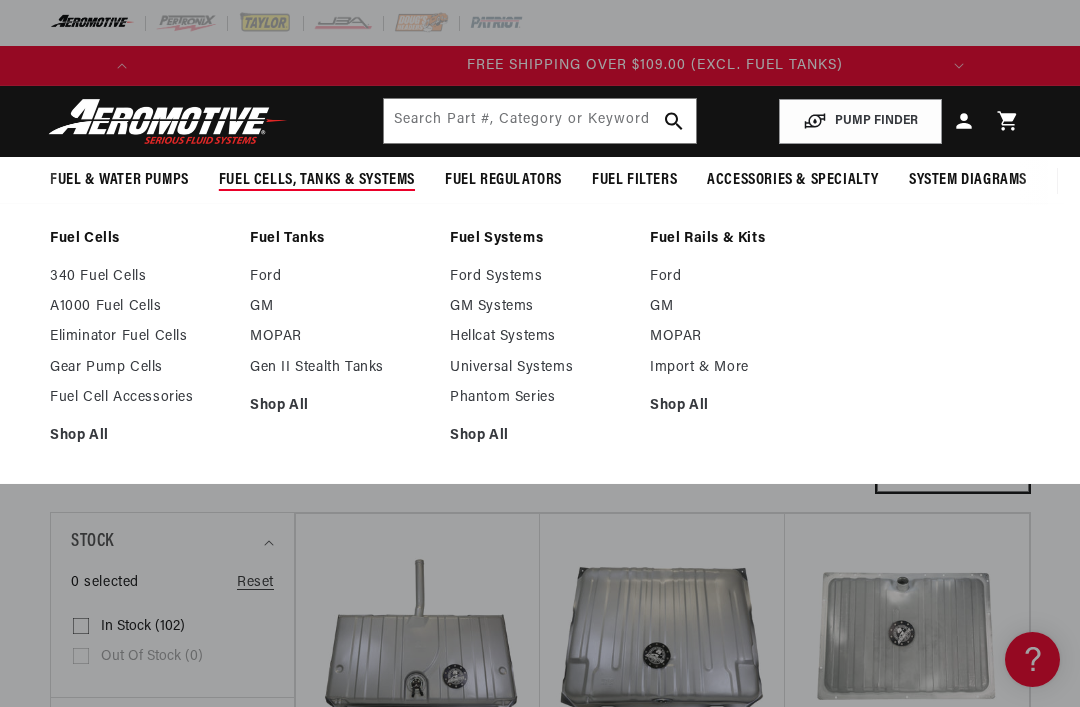 scroll, scrollTop: 0, scrollLeft: 791, axis: horizontal 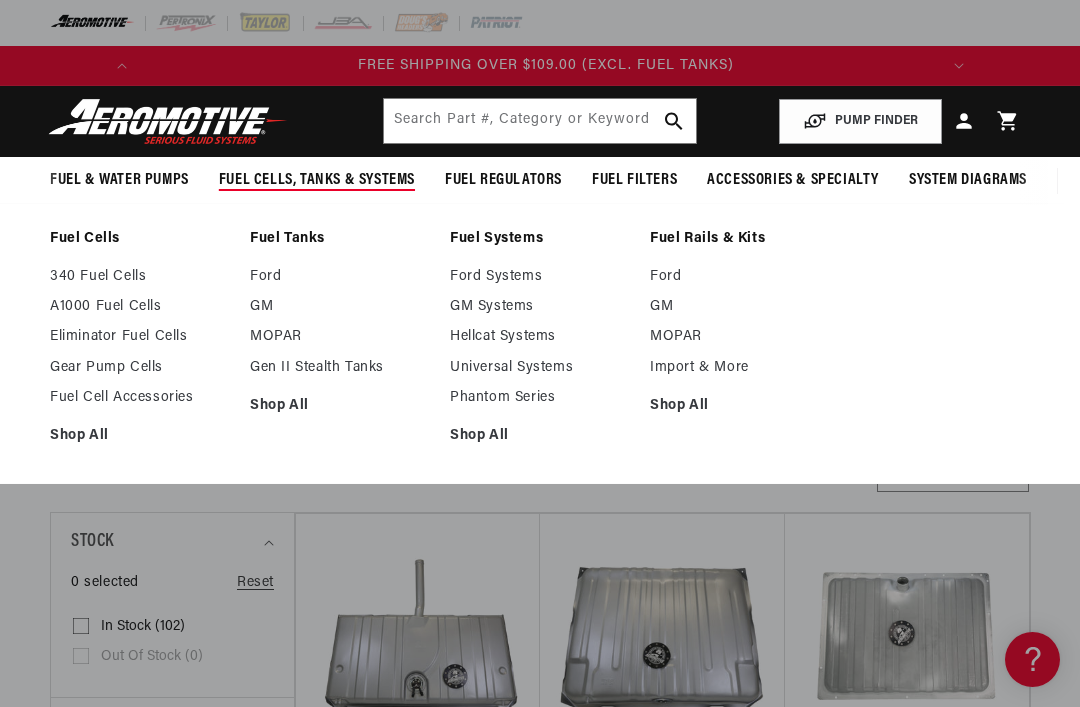 click on "Shop All" at bounding box center [140, 436] 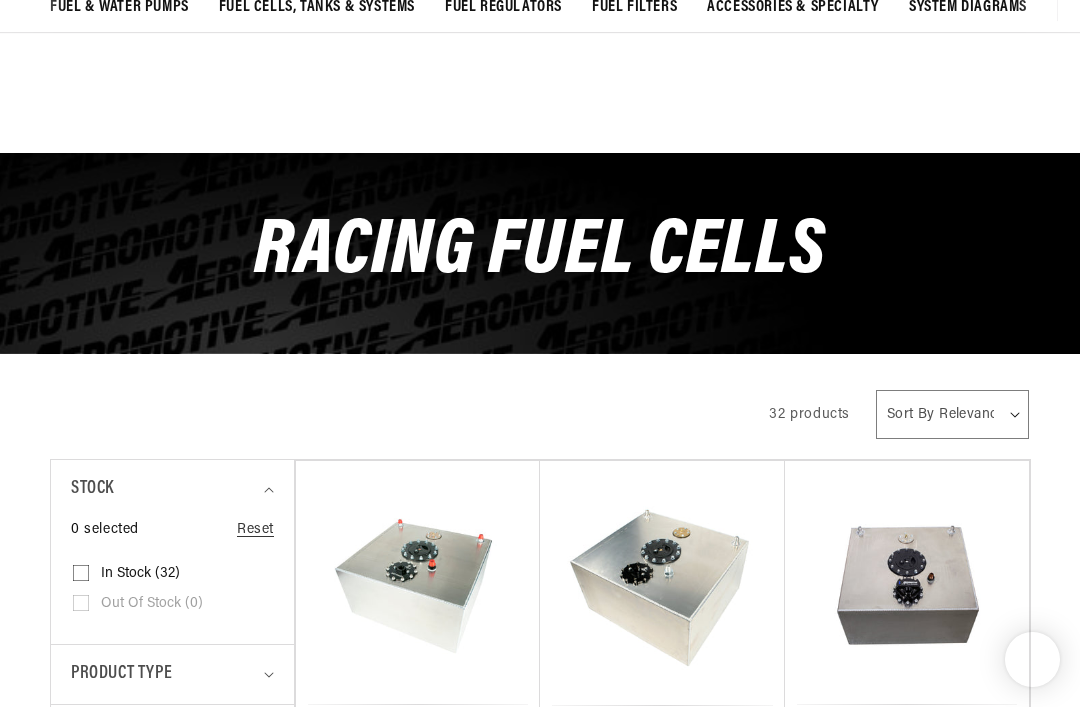 scroll, scrollTop: 357, scrollLeft: 0, axis: vertical 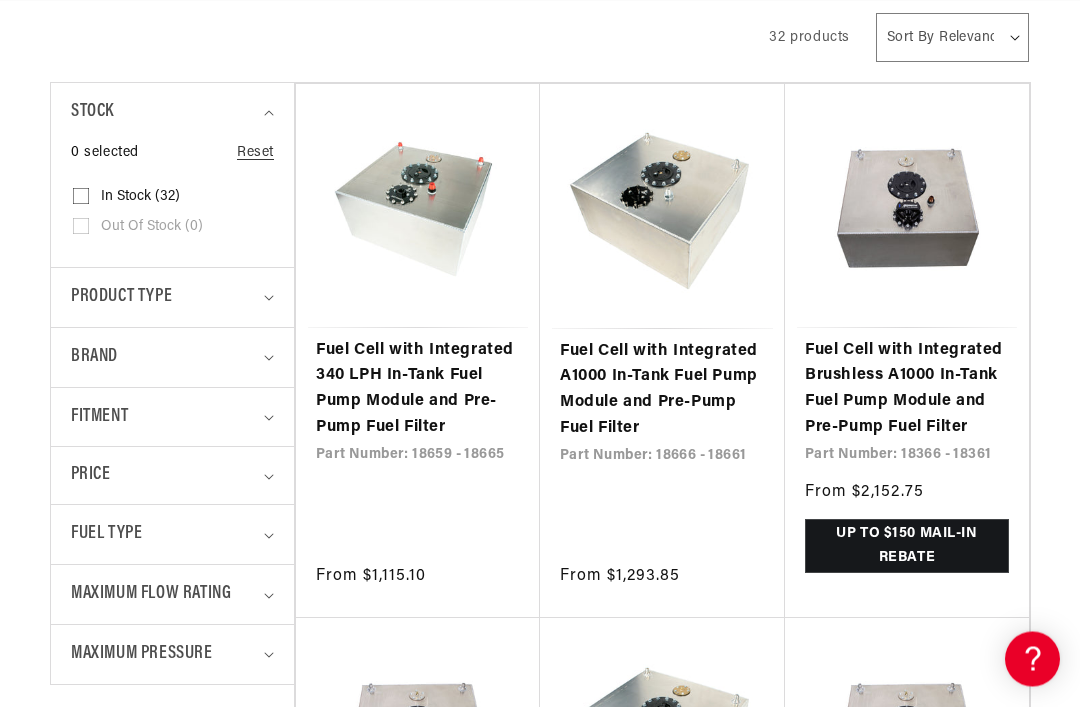 click on "Fuel Type" at bounding box center [106, 535] 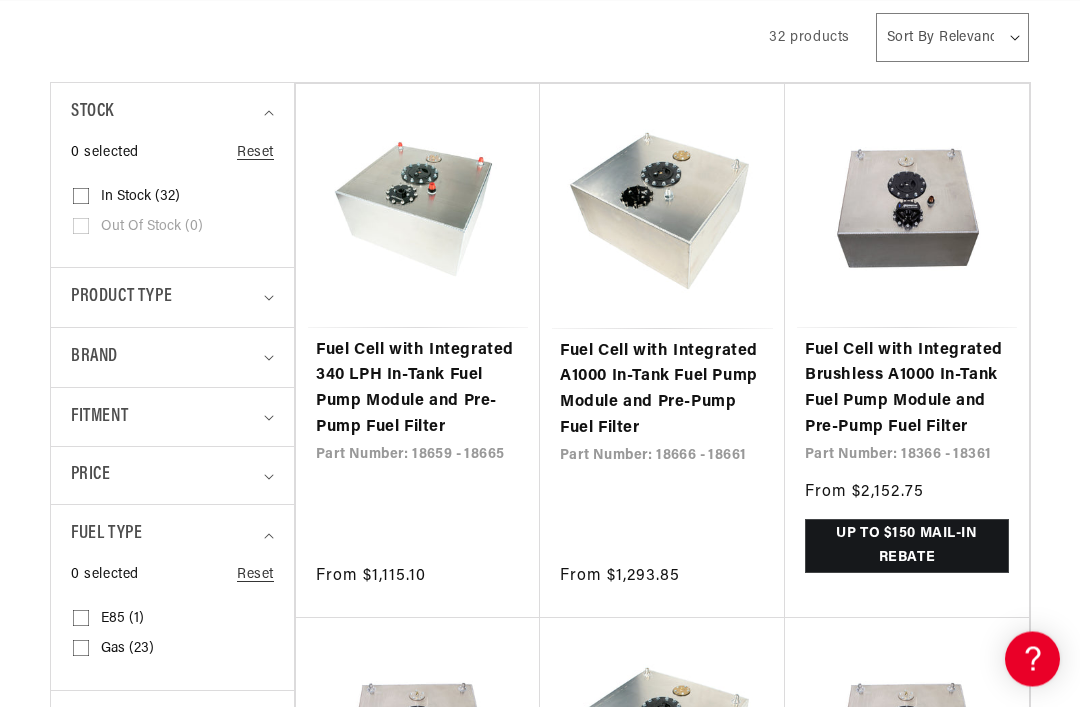 scroll, scrollTop: 430, scrollLeft: 0, axis: vertical 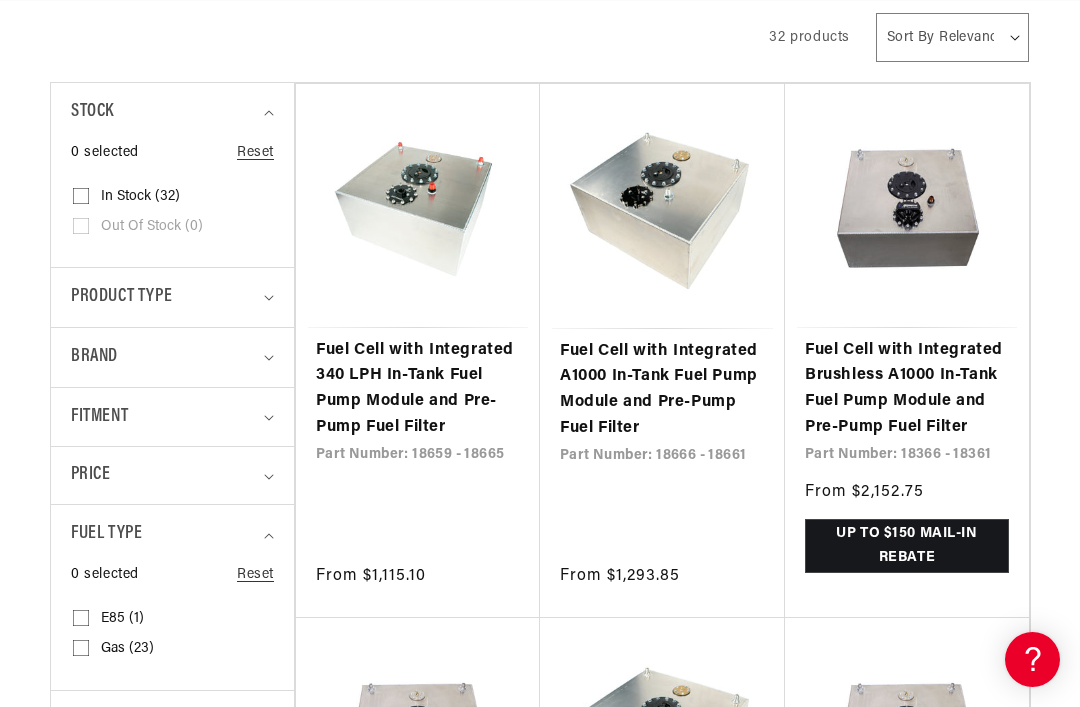 click on "Fuel Type" at bounding box center [106, 534] 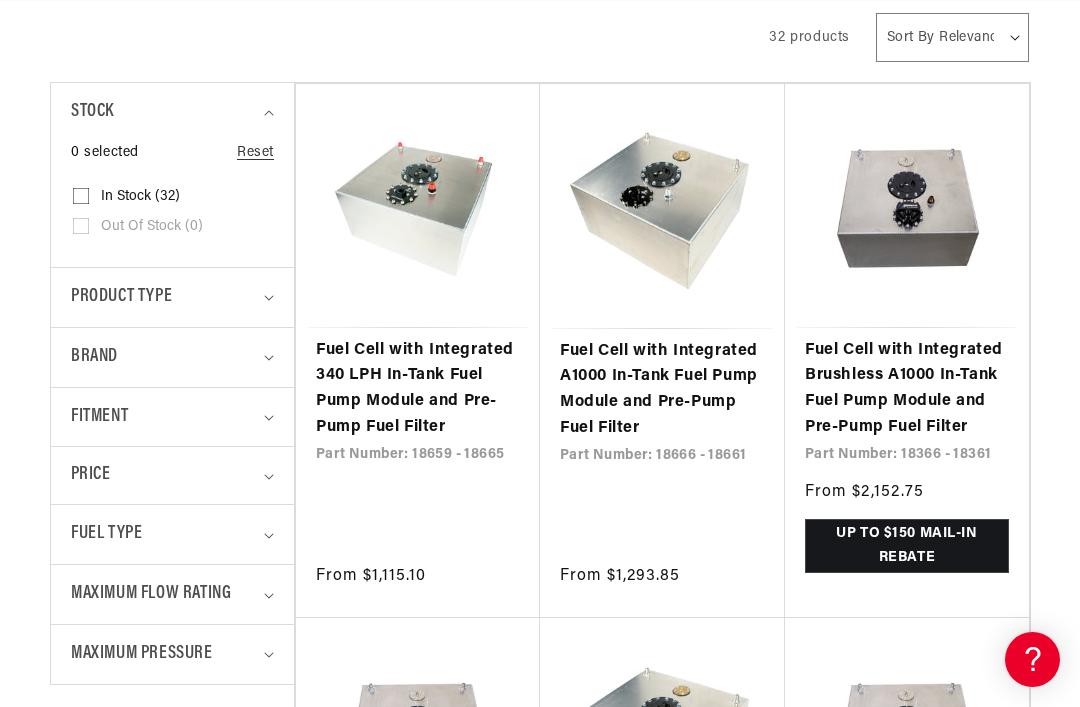 scroll, scrollTop: 0, scrollLeft: 0, axis: both 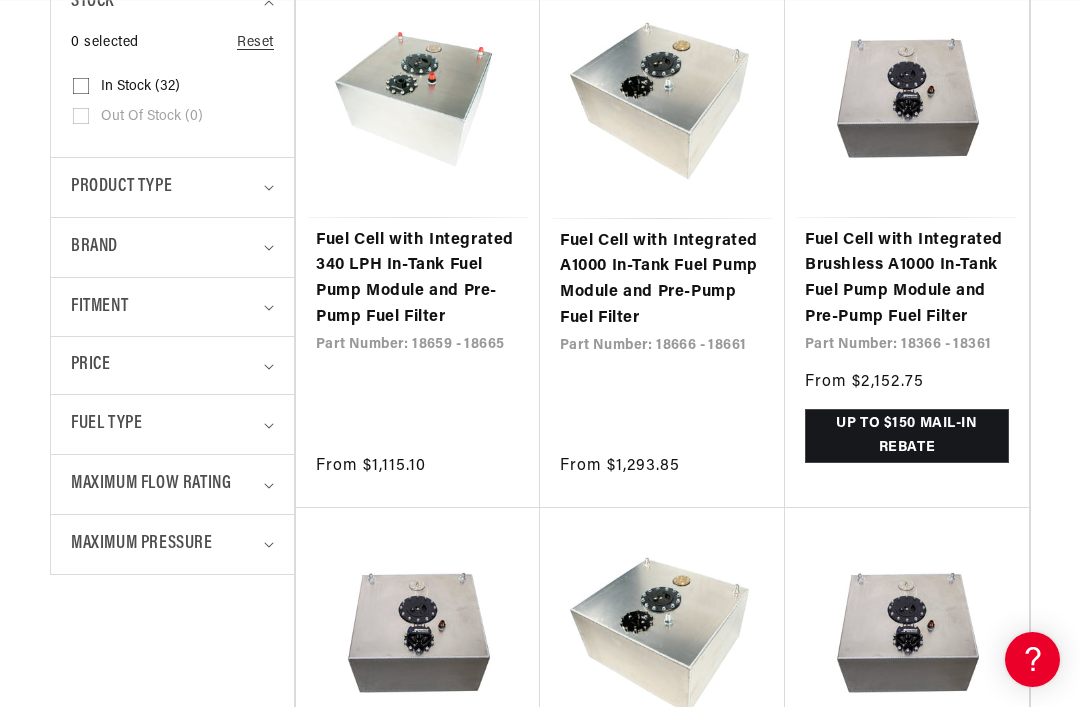 click on "Fuel Cell with Integrated Brushless A1000 In-Tank Fuel Pump Module and Pre-Pump Fuel Filter" at bounding box center (907, 279) 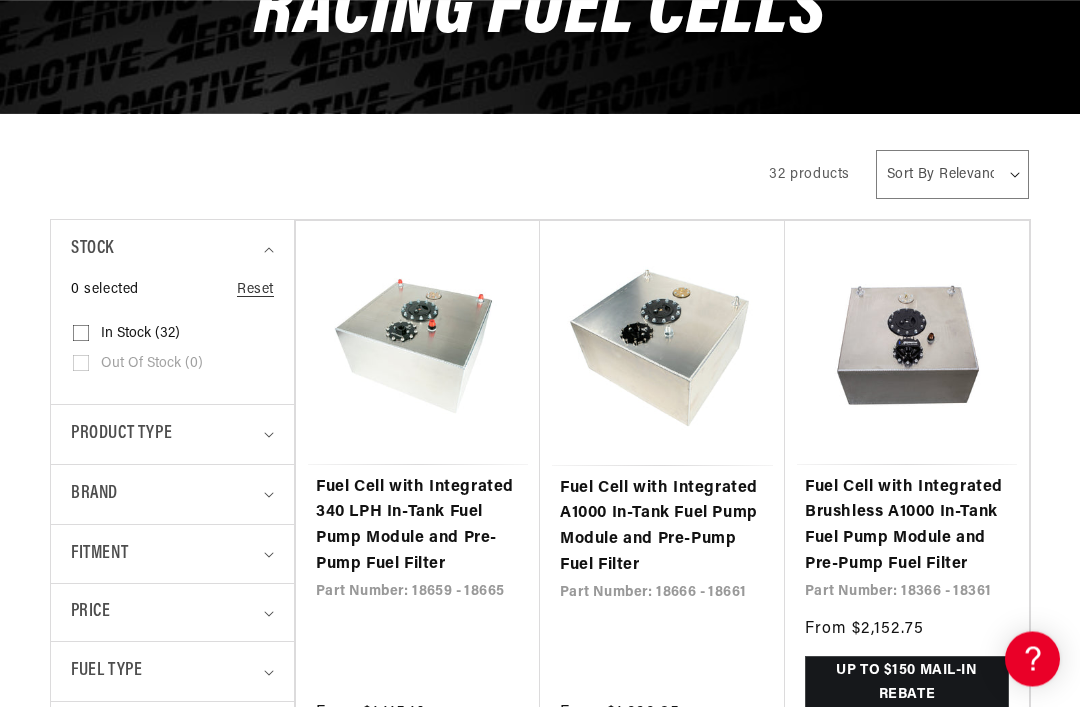 scroll, scrollTop: 297, scrollLeft: 0, axis: vertical 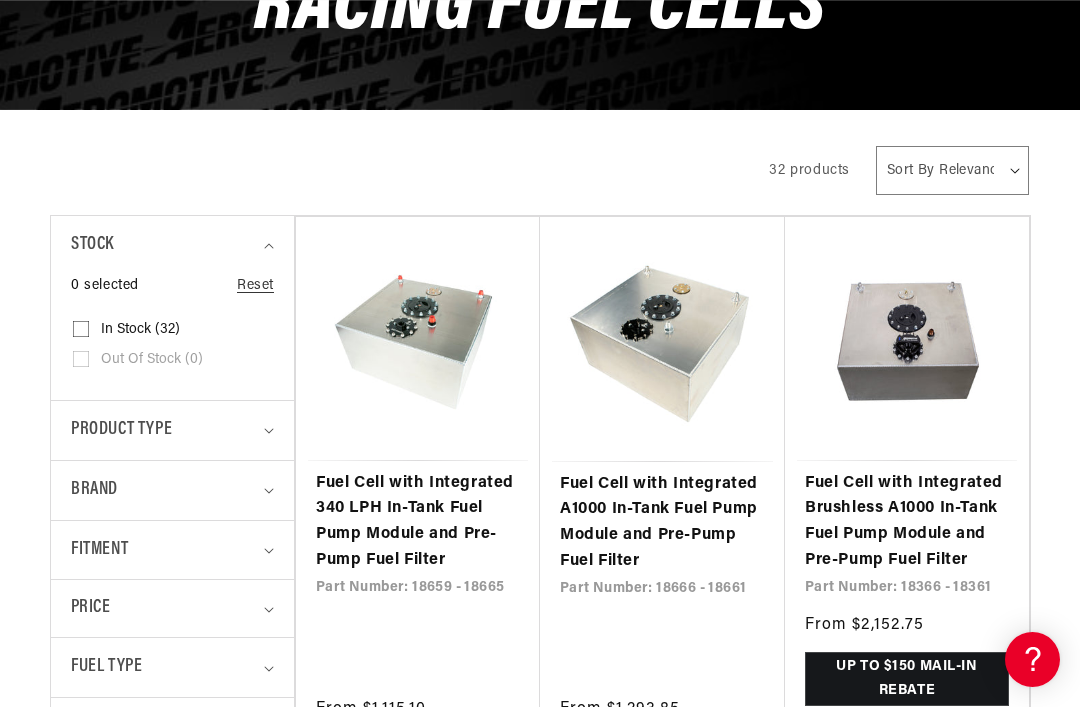 click on "Fuel Cell with Integrated A1000 In-Tank Fuel Pump Module and Pre-Pump Fuel Filter" at bounding box center [662, 523] 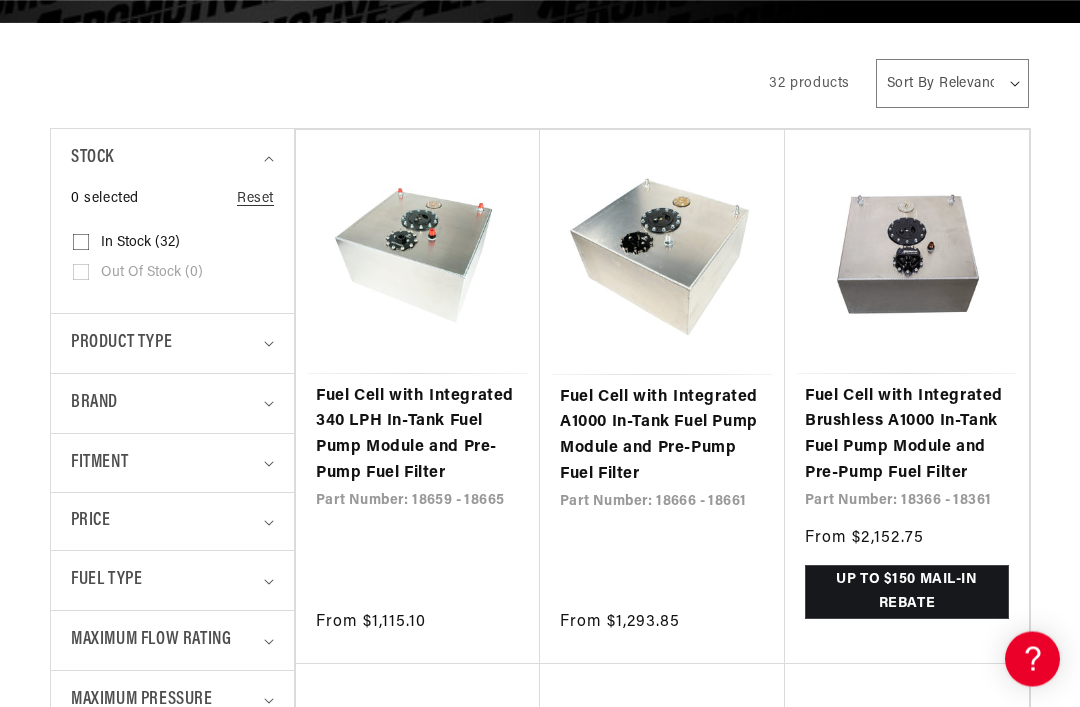 scroll, scrollTop: 387, scrollLeft: 0, axis: vertical 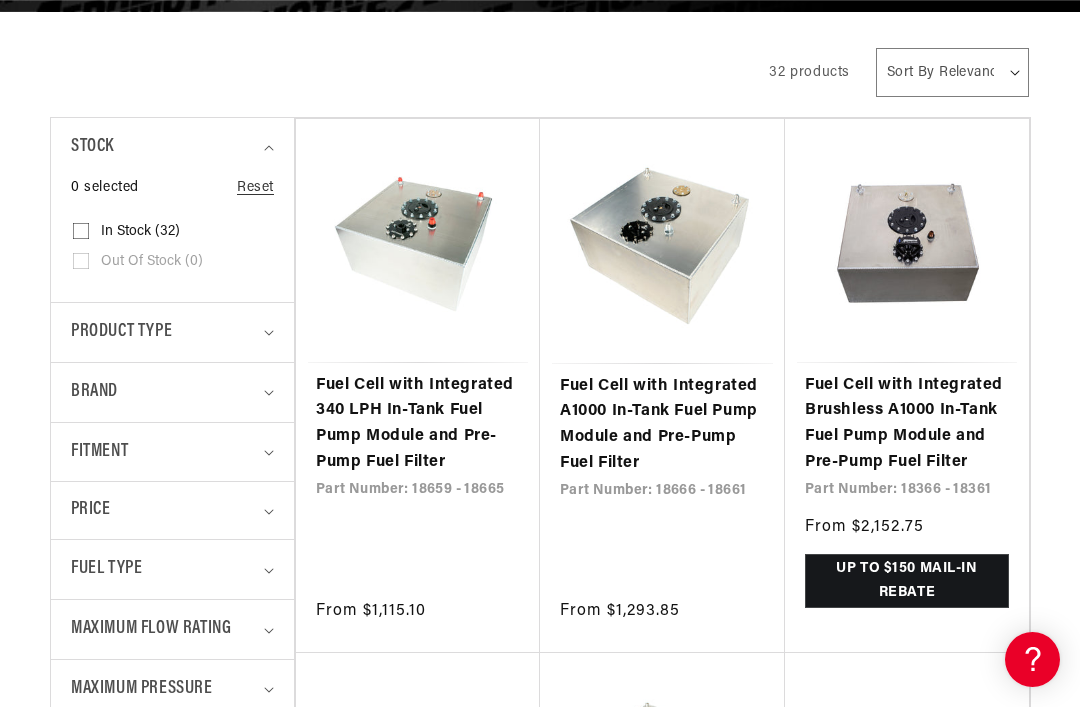 click on "Fuel Cell with Integrated A1000 In-Tank Fuel Pump Module and Pre-Pump Fuel Filter" at bounding box center (662, 425) 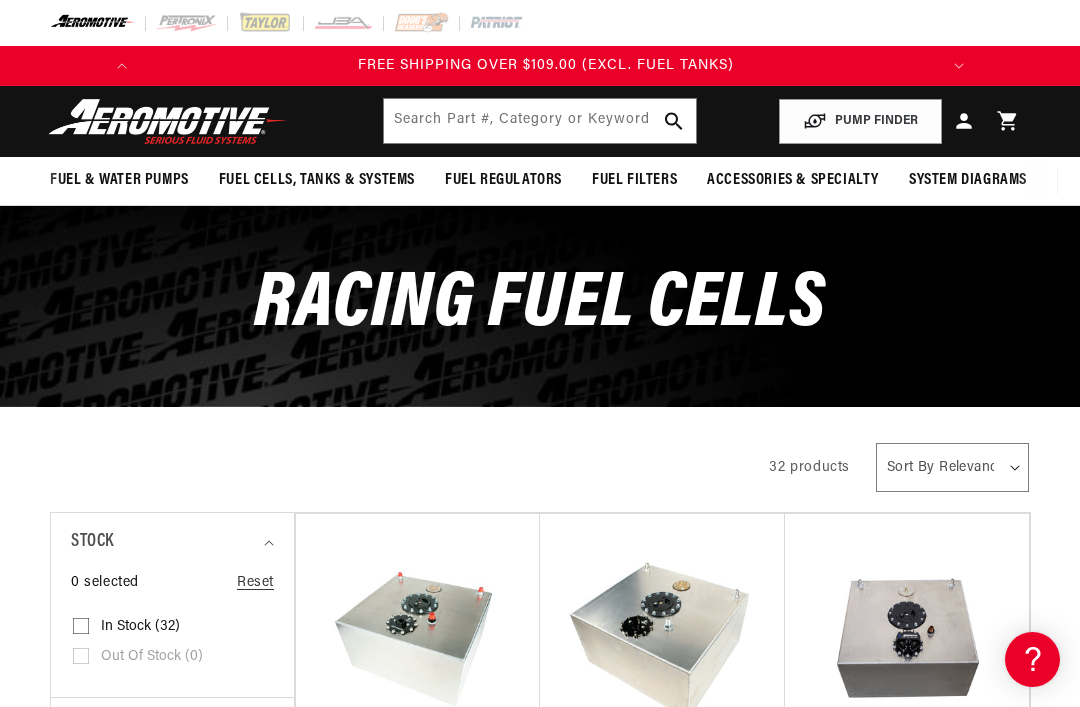 scroll, scrollTop: 206, scrollLeft: 0, axis: vertical 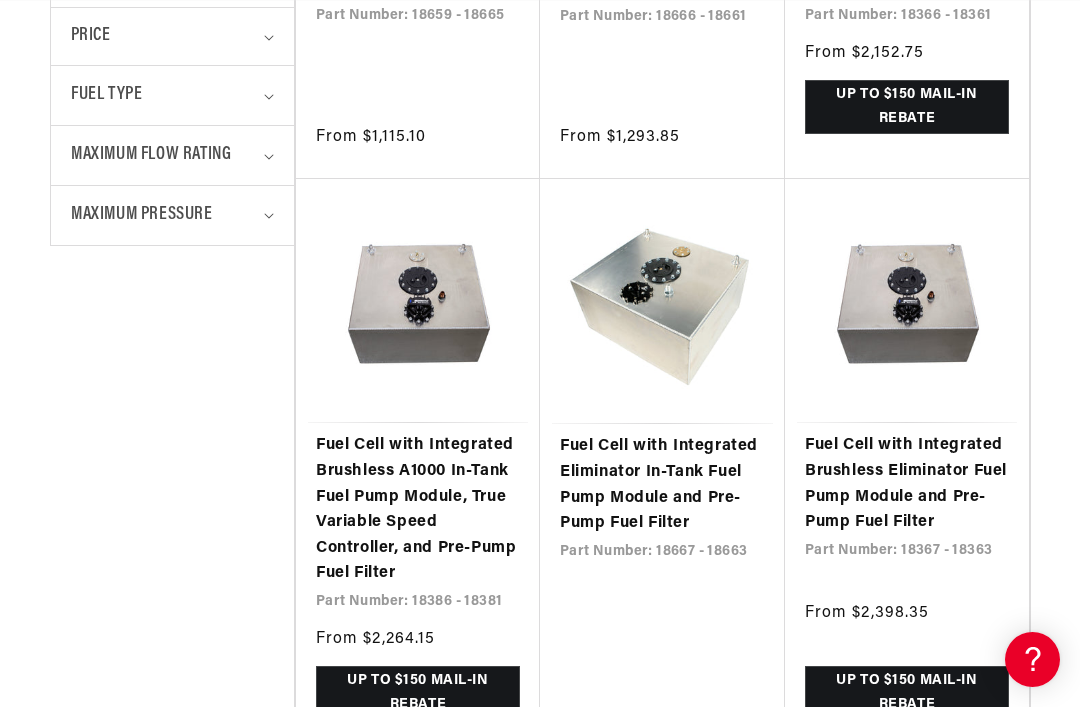 click on "Fuel Cell with Integrated Brushless A1000 In-Tank Fuel Pump Module, True Variable Speed Controller, and Pre-Pump Fuel Filter" at bounding box center (418, 510) 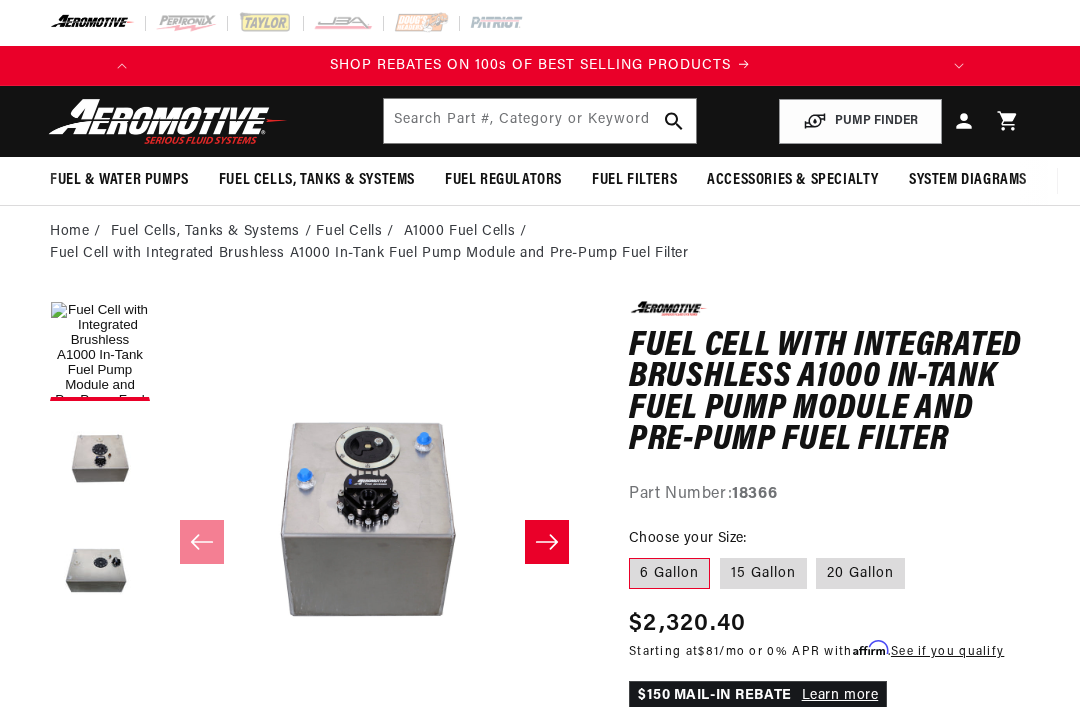 scroll, scrollTop: 0, scrollLeft: 0, axis: both 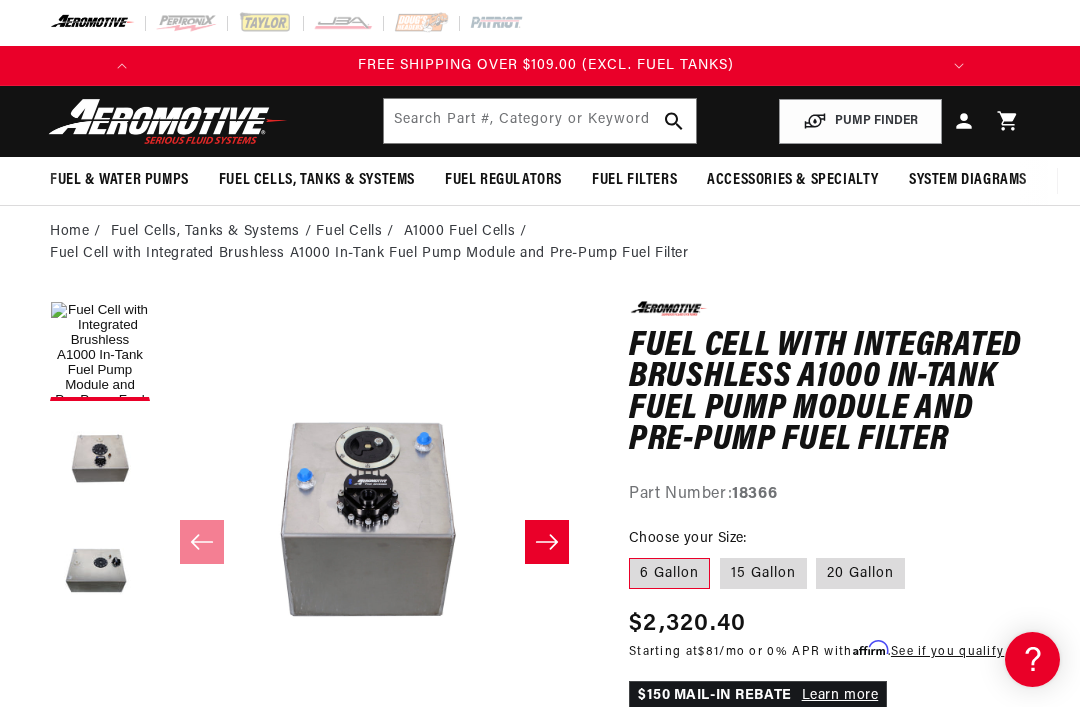 click on "20 Gallon" at bounding box center [860, 574] 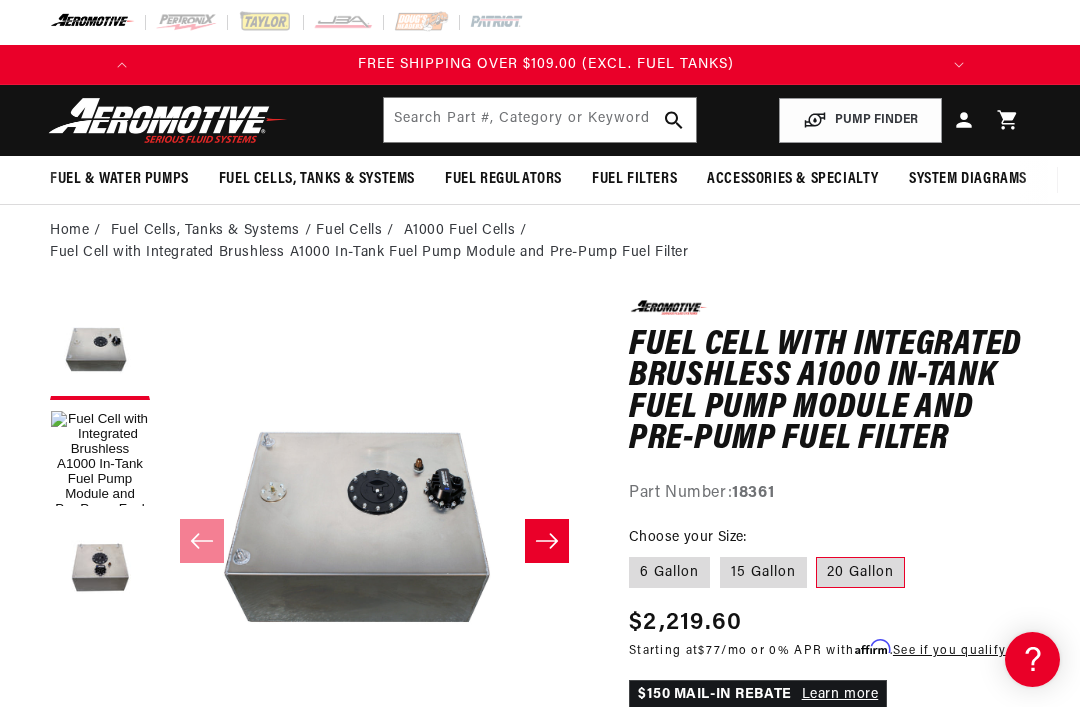 scroll, scrollTop: 33, scrollLeft: 0, axis: vertical 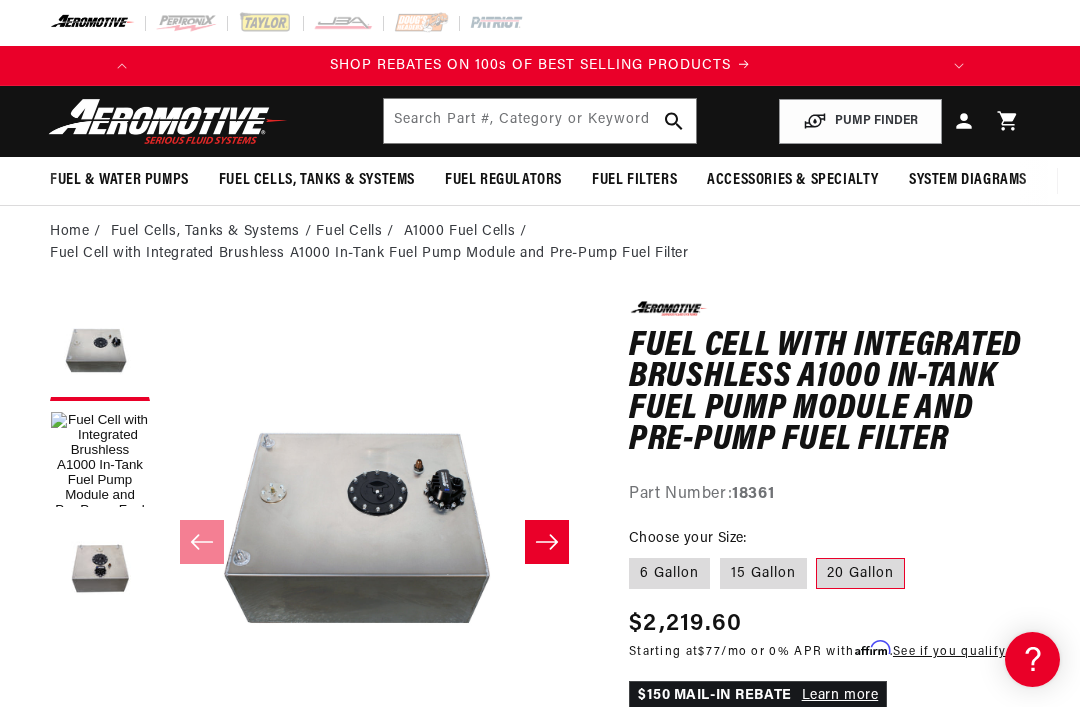 click 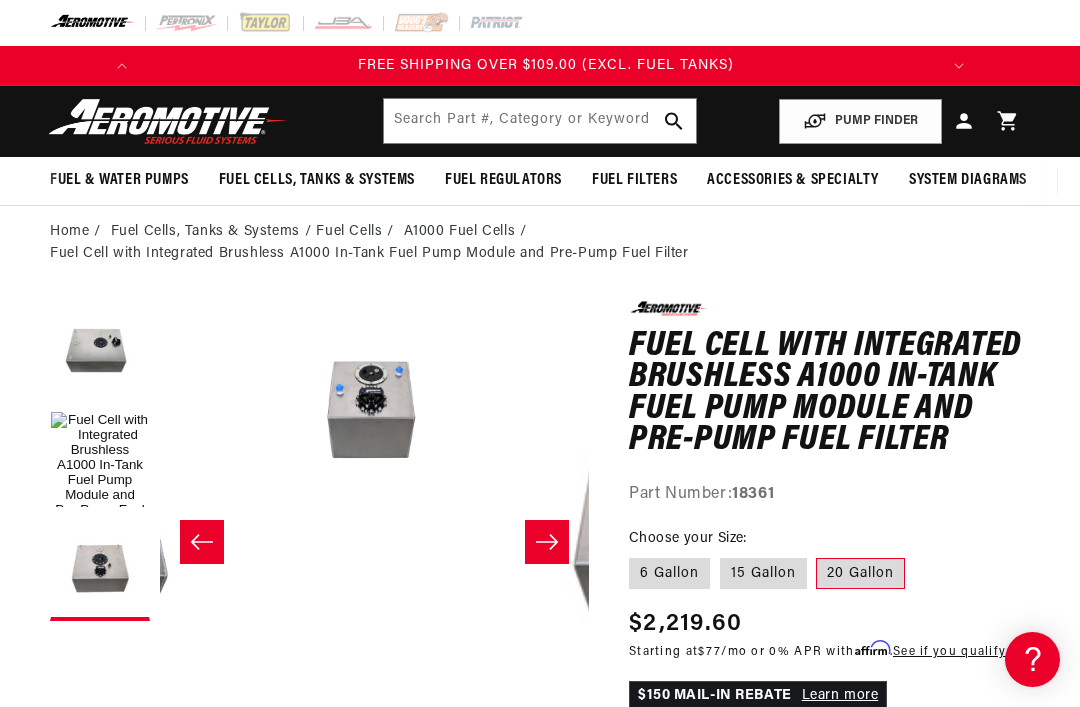 click 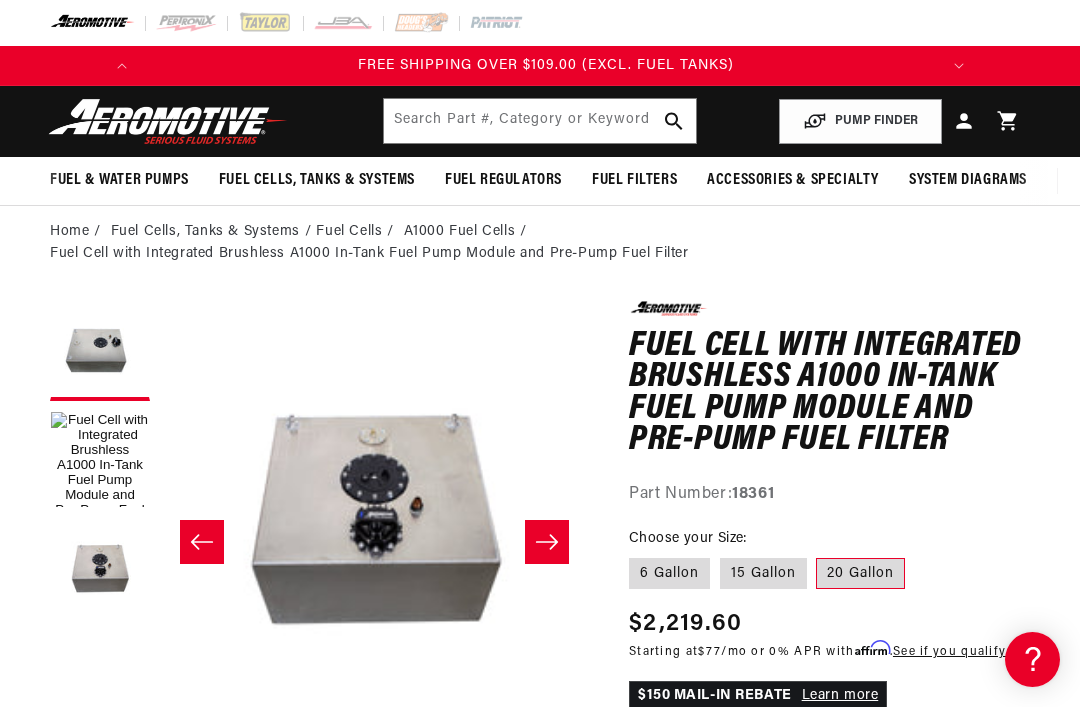 click 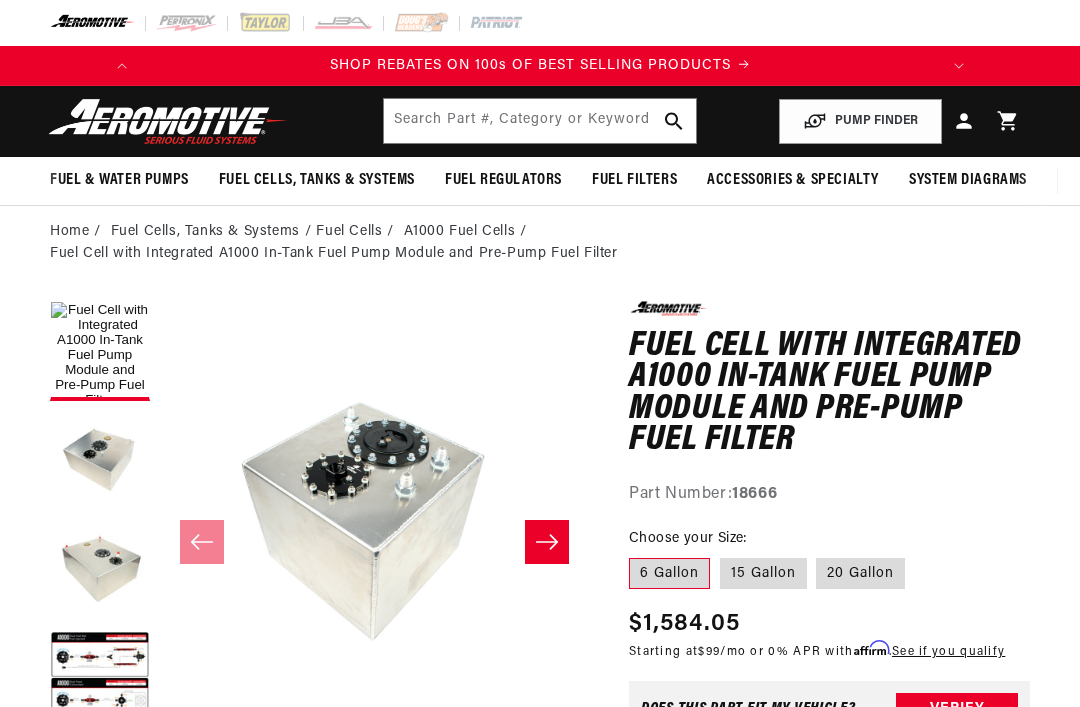 scroll, scrollTop: 0, scrollLeft: 0, axis: both 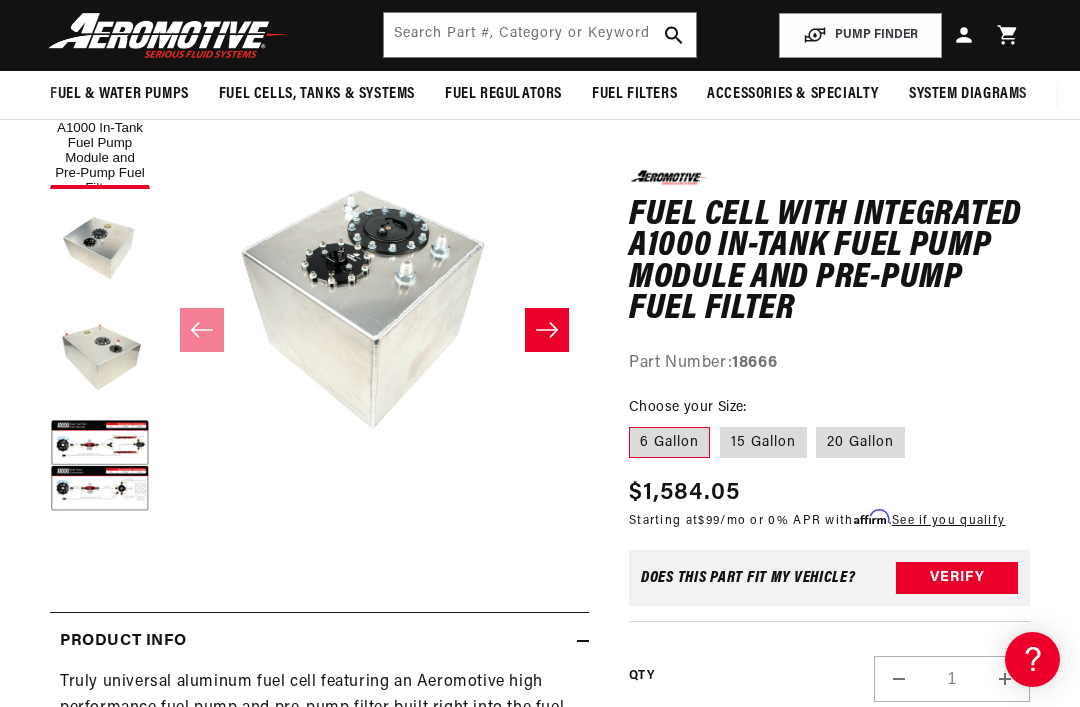 click at bounding box center [100, 469] 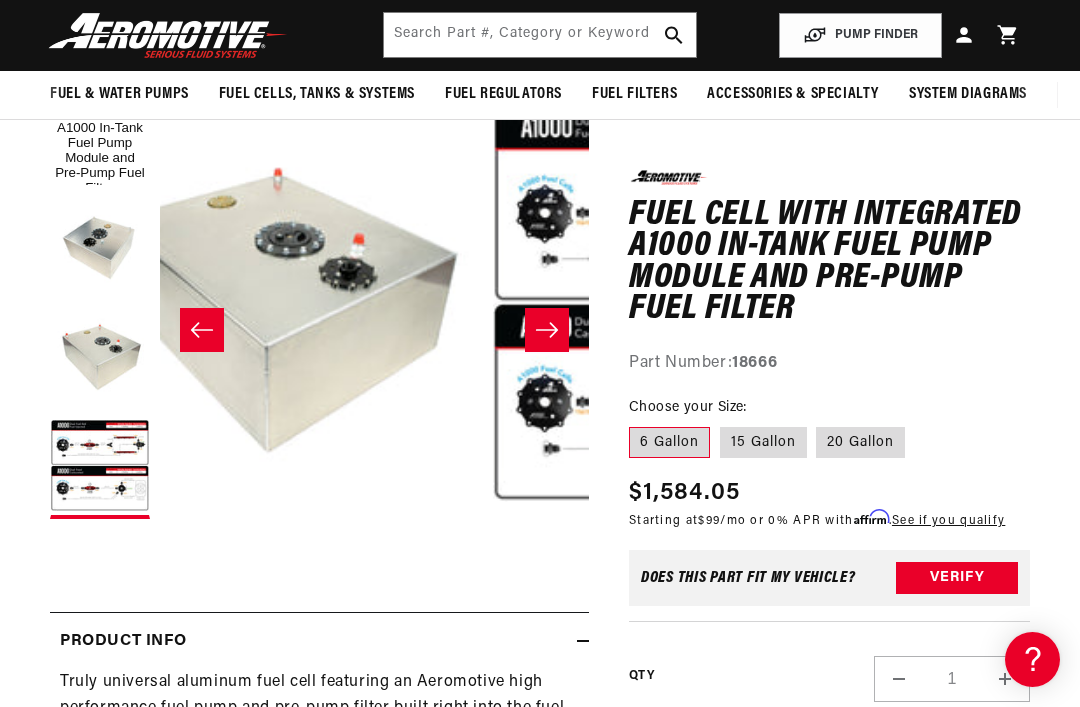 scroll, scrollTop: 0, scrollLeft: 1287, axis: horizontal 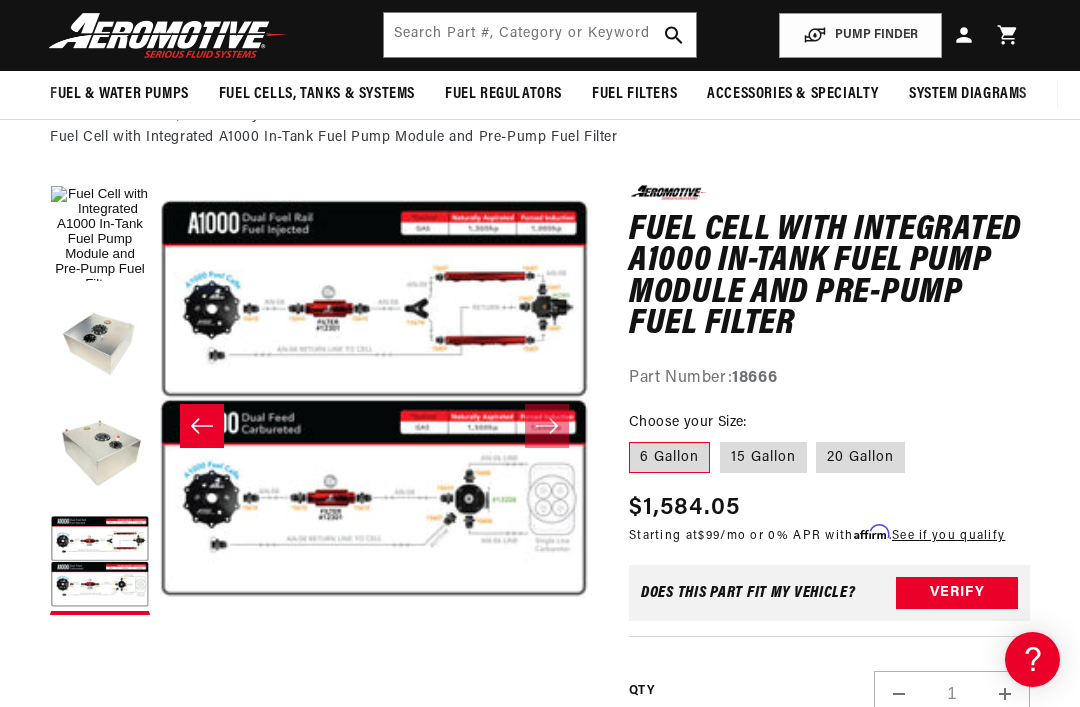 click on "Open media 4 in modal" at bounding box center (160, 614) 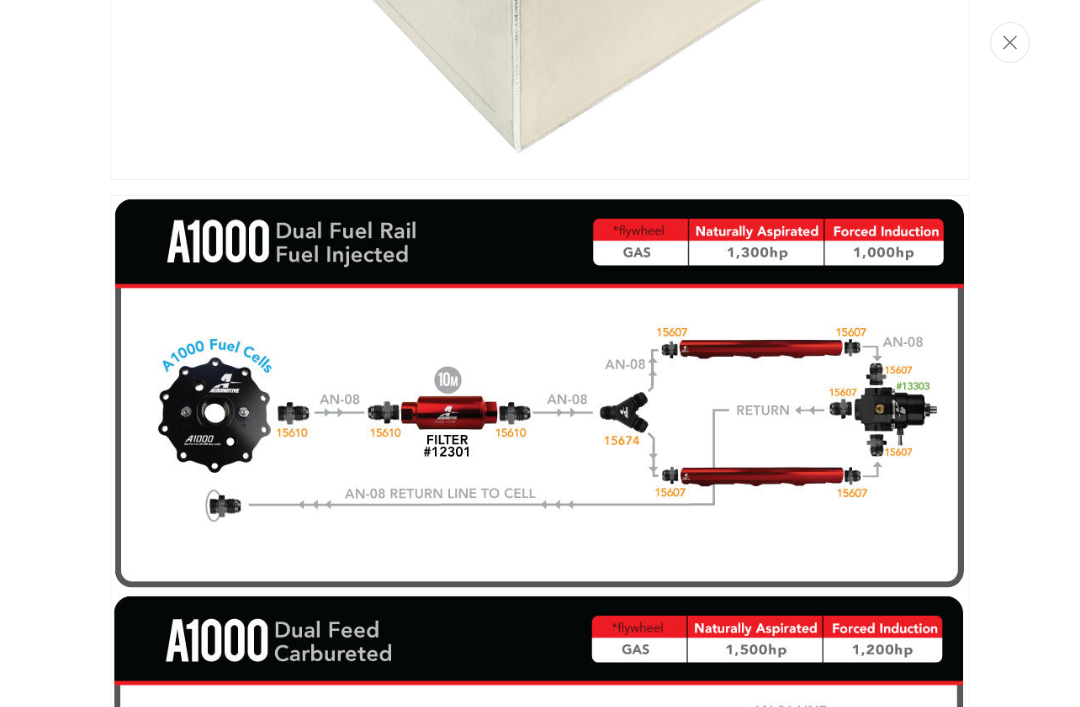 scroll, scrollTop: 1959, scrollLeft: 0, axis: vertical 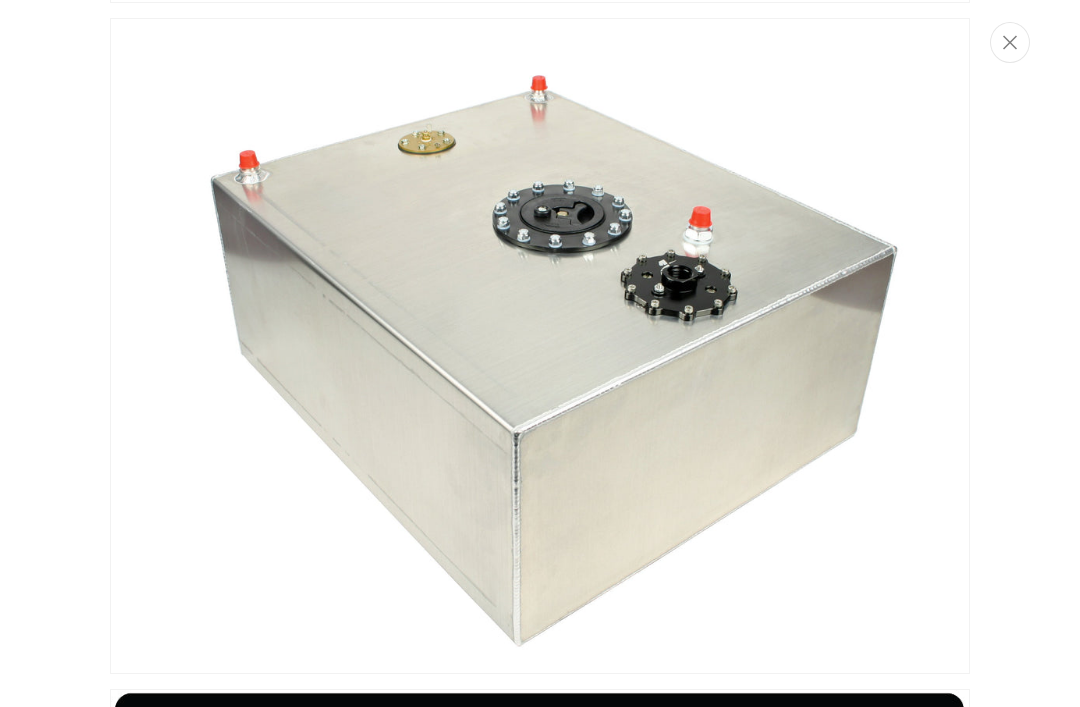 click 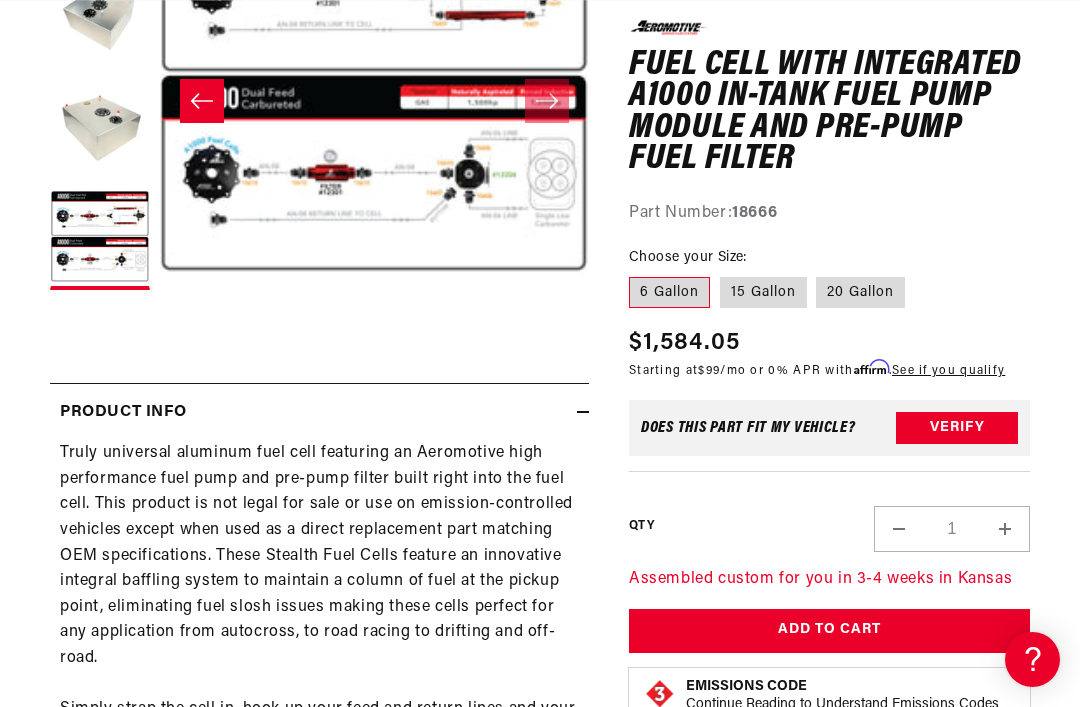 scroll, scrollTop: 466, scrollLeft: 0, axis: vertical 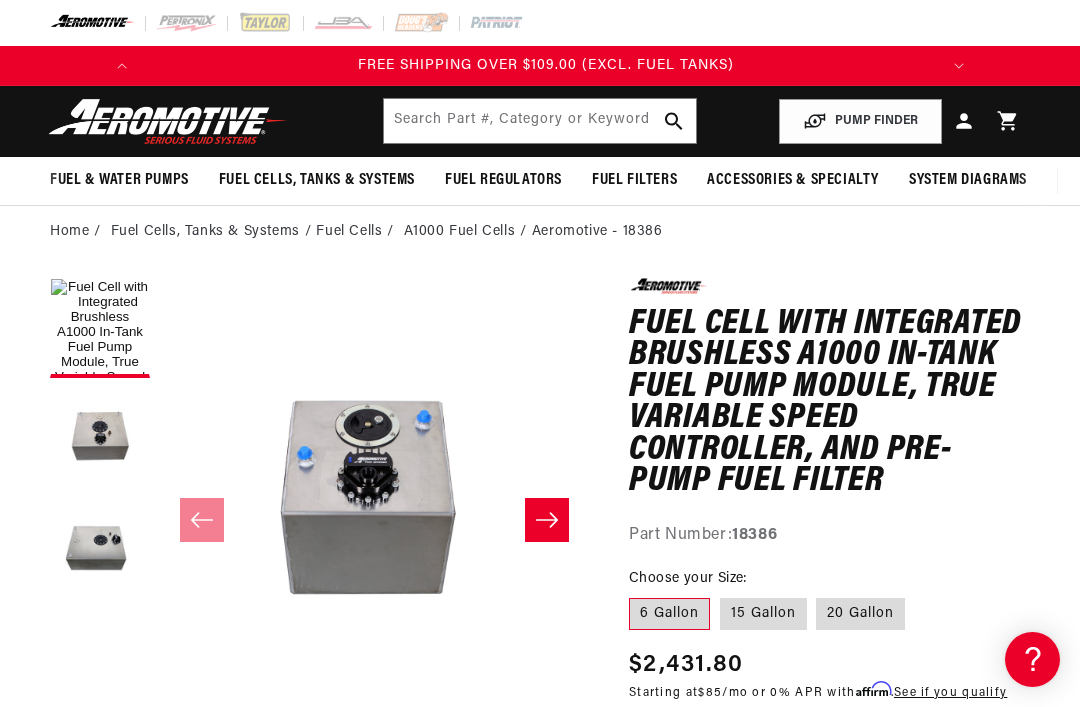click on "20 Gallon" at bounding box center [860, 614] 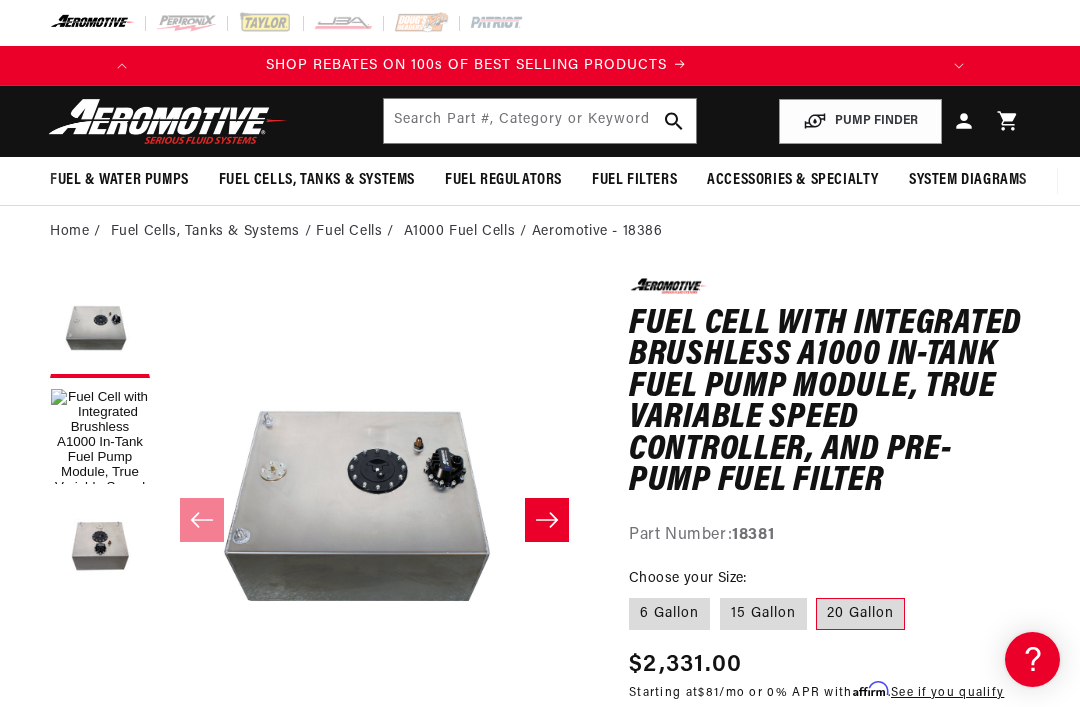 scroll, scrollTop: 0, scrollLeft: 0, axis: both 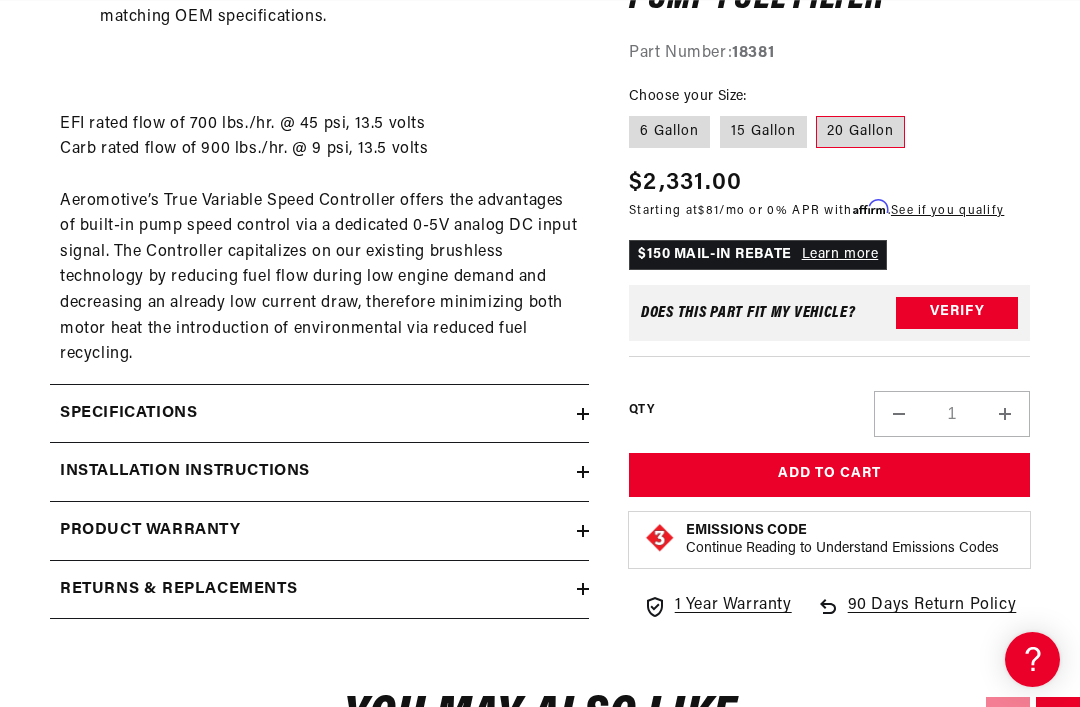 click on "Installation Instructions" at bounding box center [185, 472] 